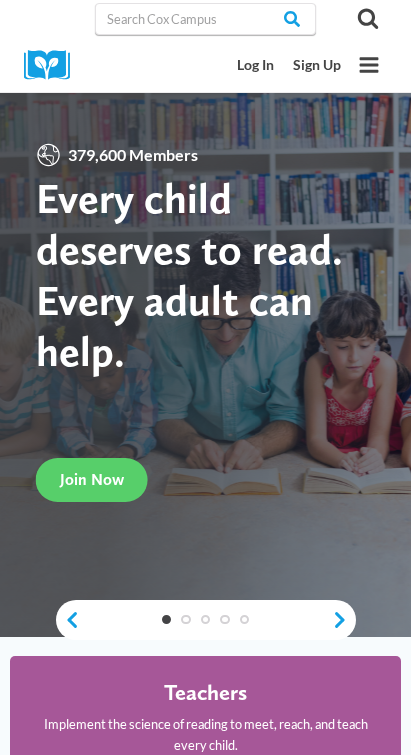 scroll, scrollTop: 0, scrollLeft: 0, axis: both 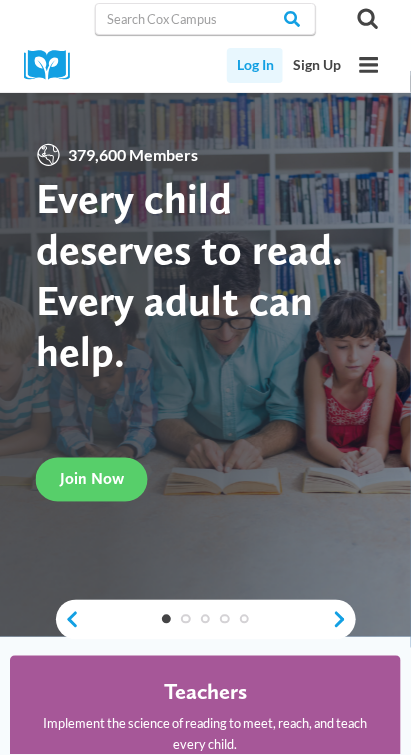 click on "Log In" at bounding box center [255, 65] 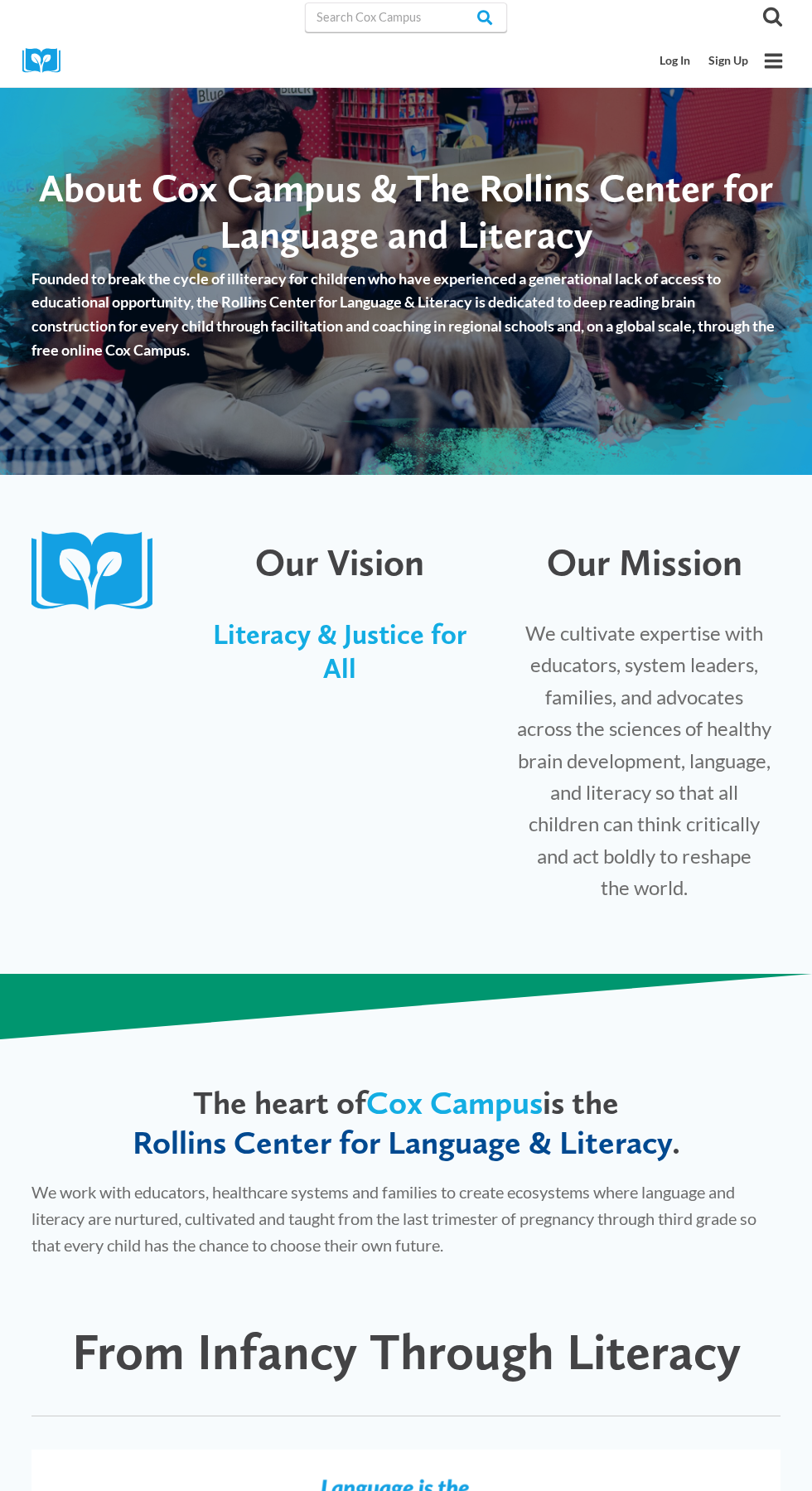 scroll, scrollTop: 0, scrollLeft: 0, axis: both 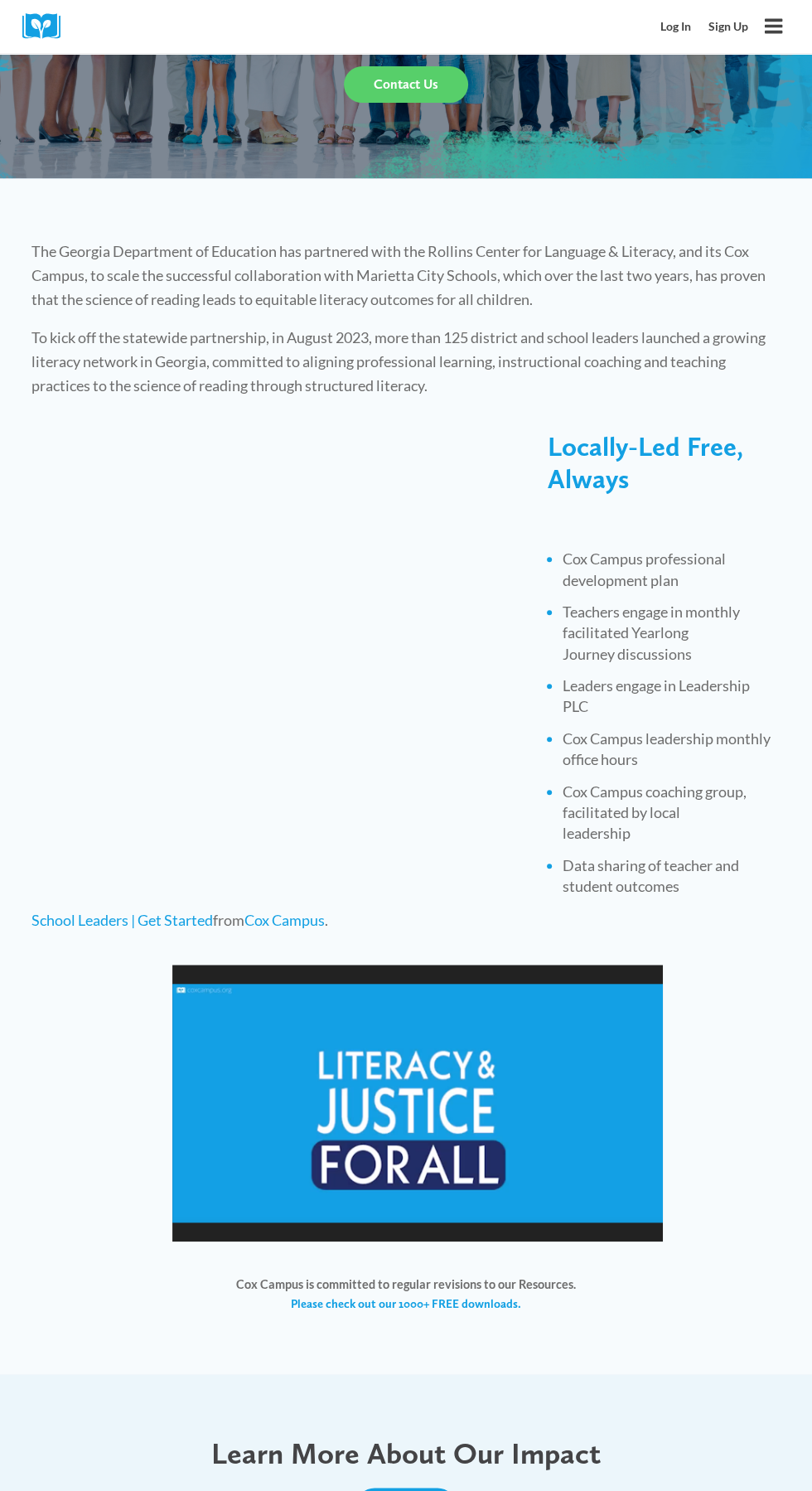 click on "https://coxcampus.org/wp-content/uploads/2024/01/videoplayback-3.mp4" at bounding box center (418, 1102) 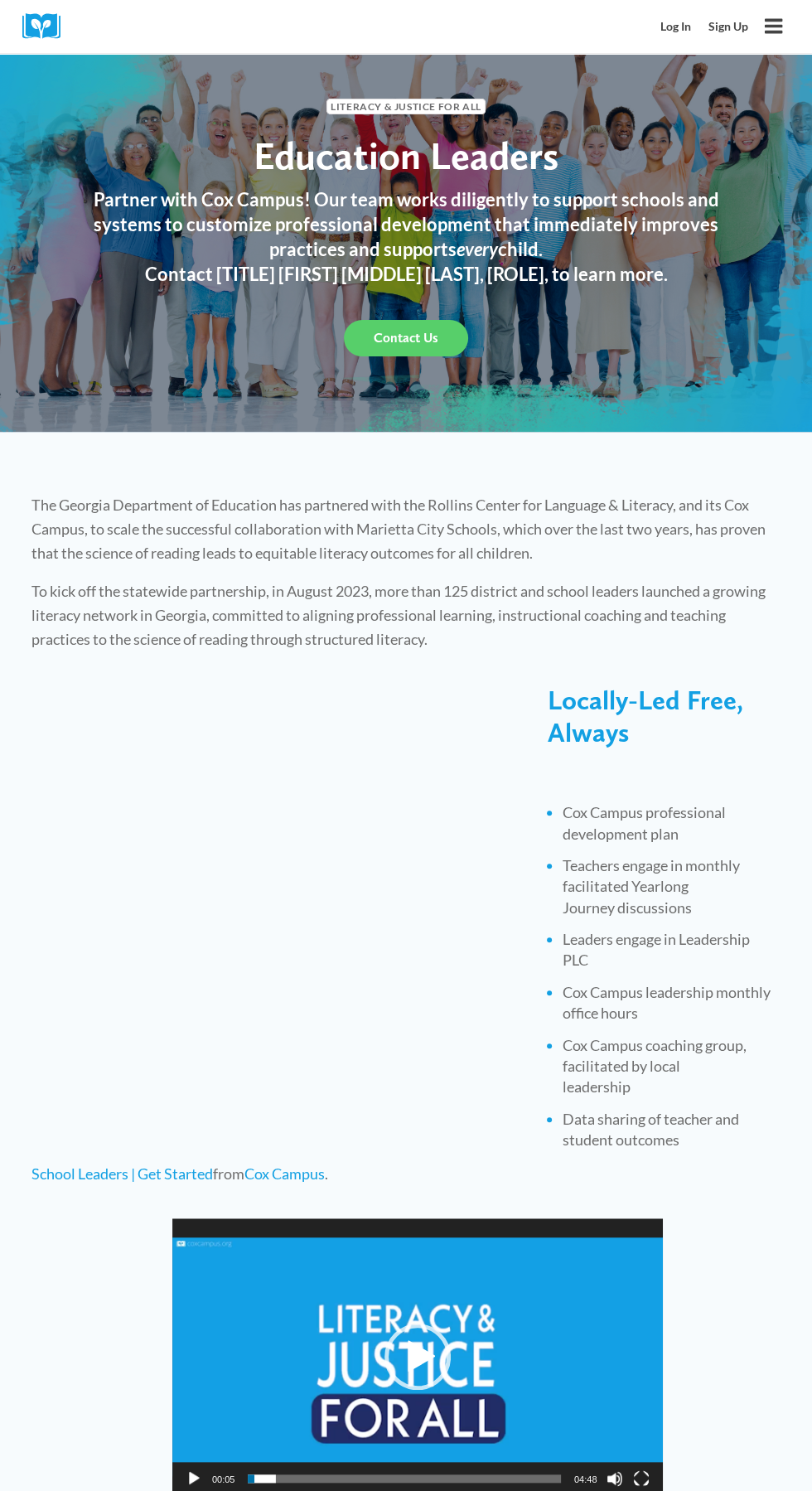 scroll, scrollTop: 0, scrollLeft: 0, axis: both 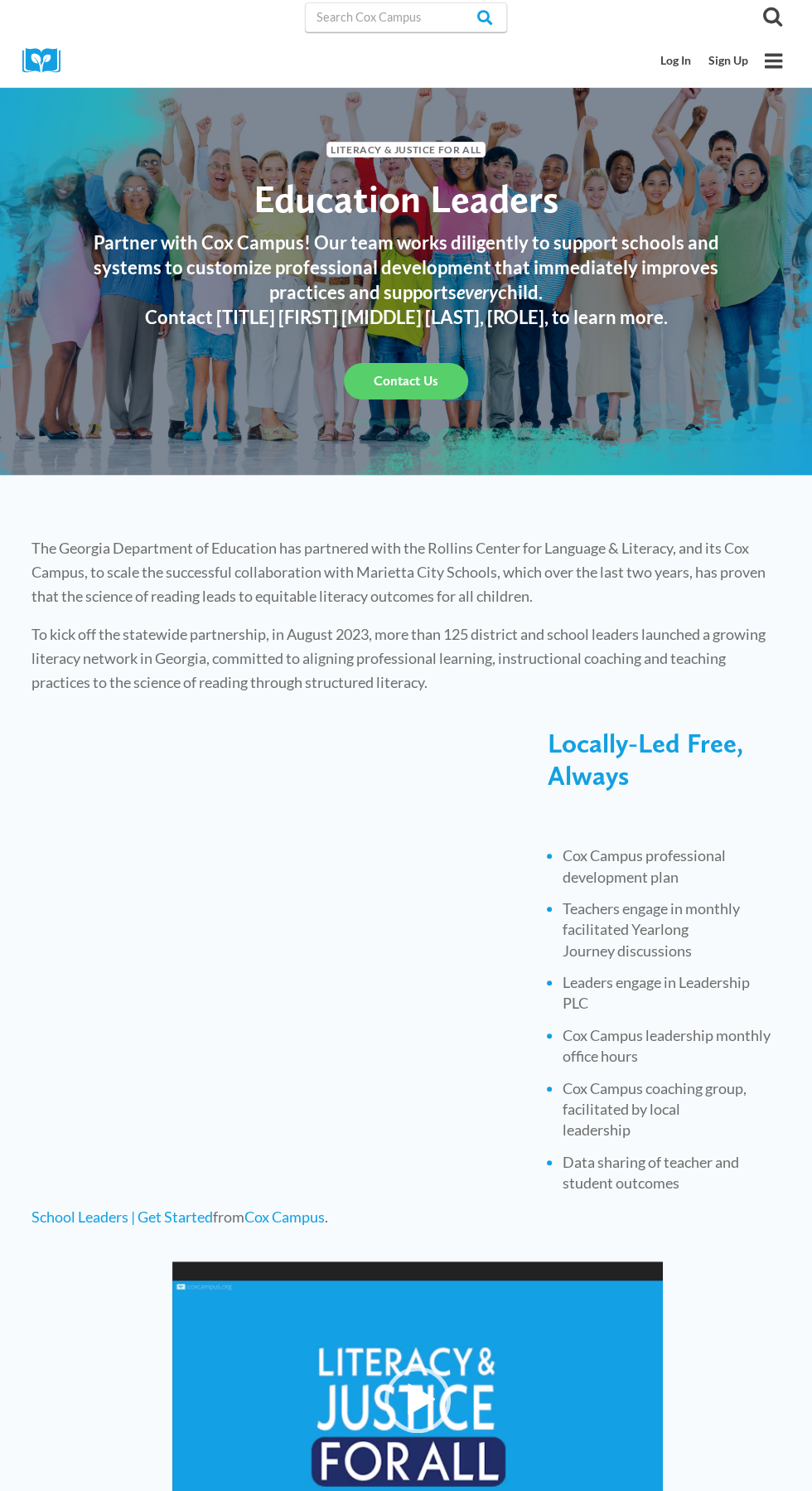 click at bounding box center [47, 61] 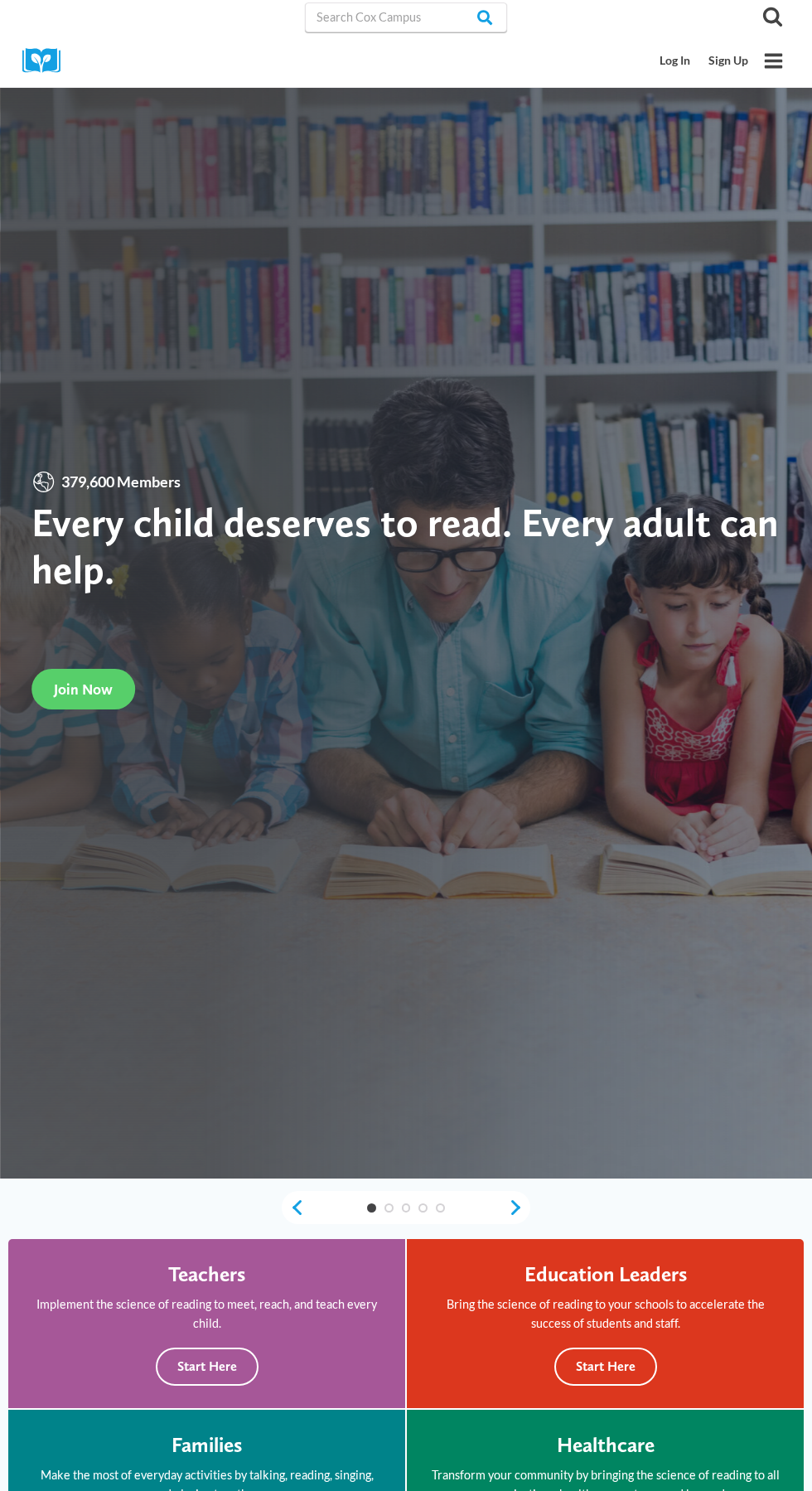 scroll, scrollTop: 0, scrollLeft: 0, axis: both 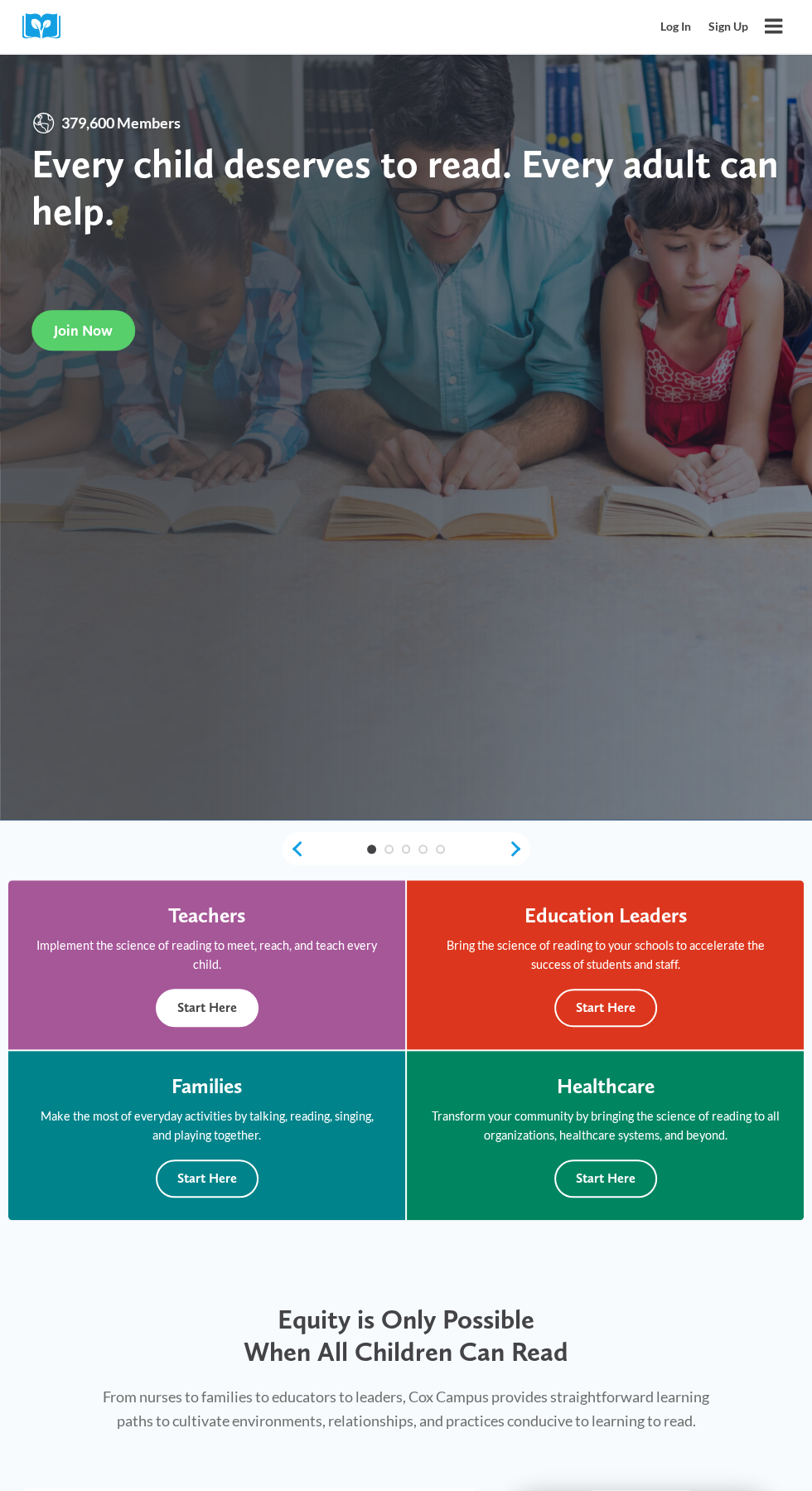 click on "Start Here" at bounding box center (207, 1008) 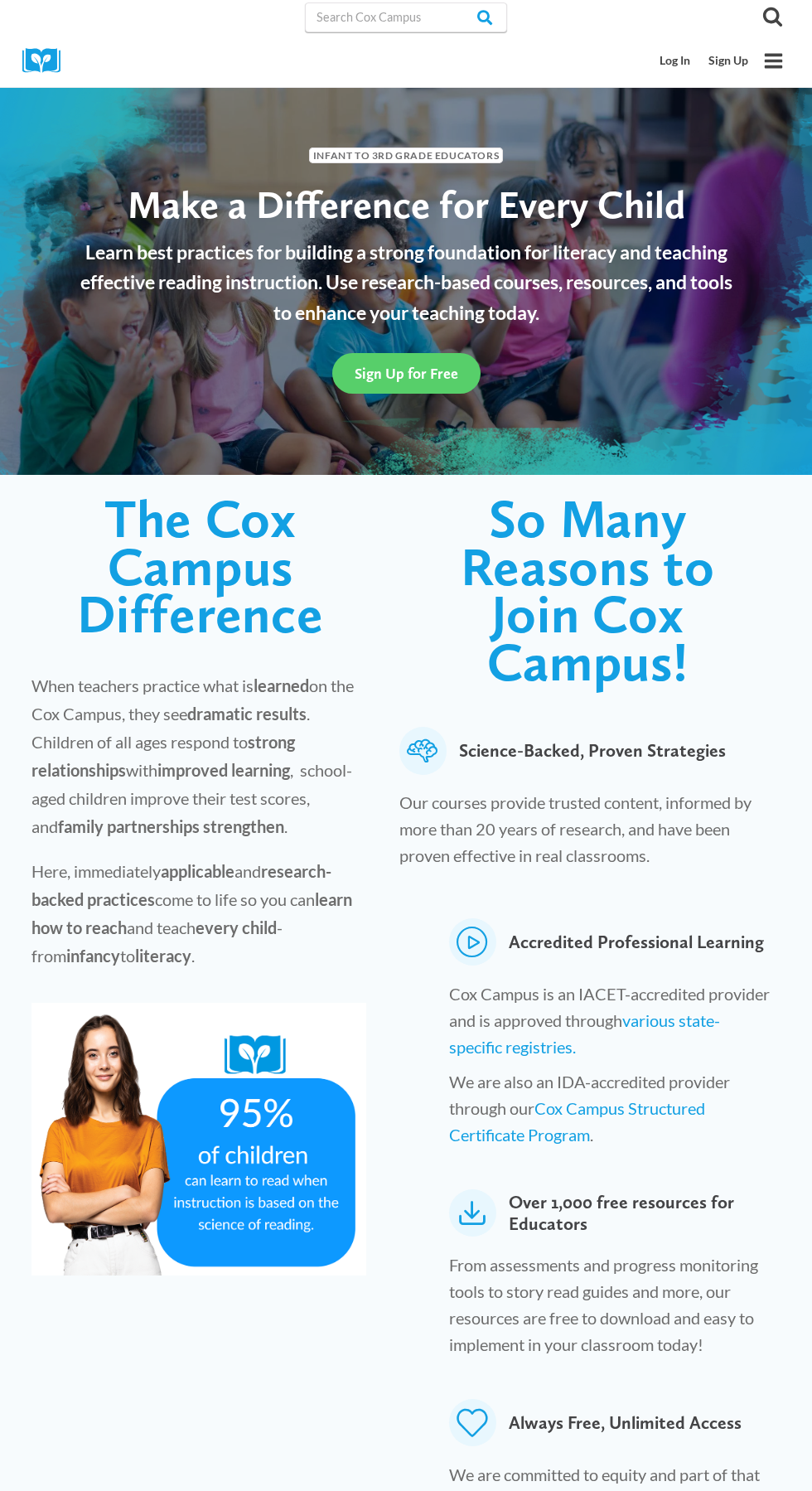 scroll, scrollTop: 0, scrollLeft: 0, axis: both 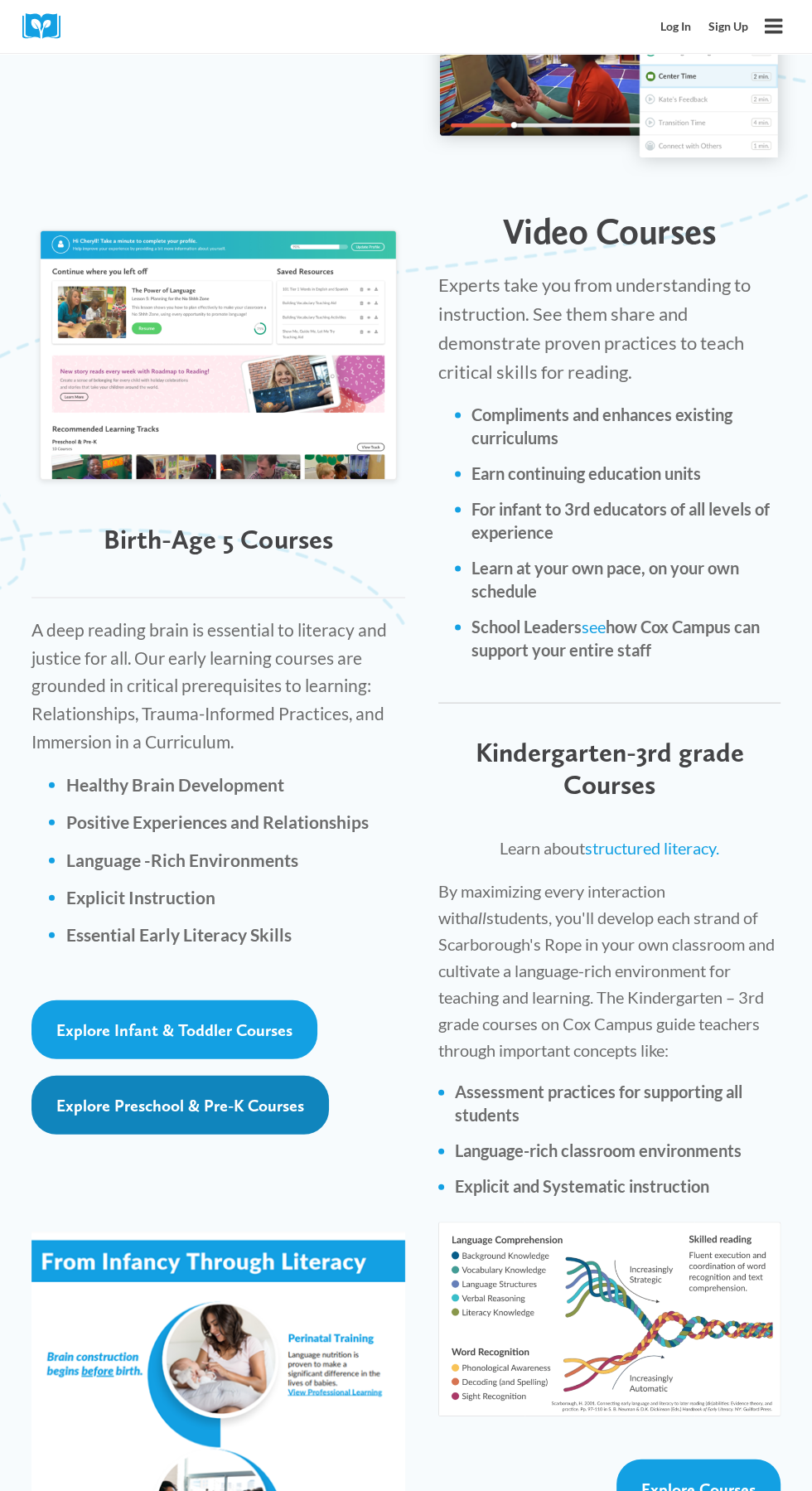 click on "Explore Preschool & Pre-K Courses" at bounding box center (180, 1104) 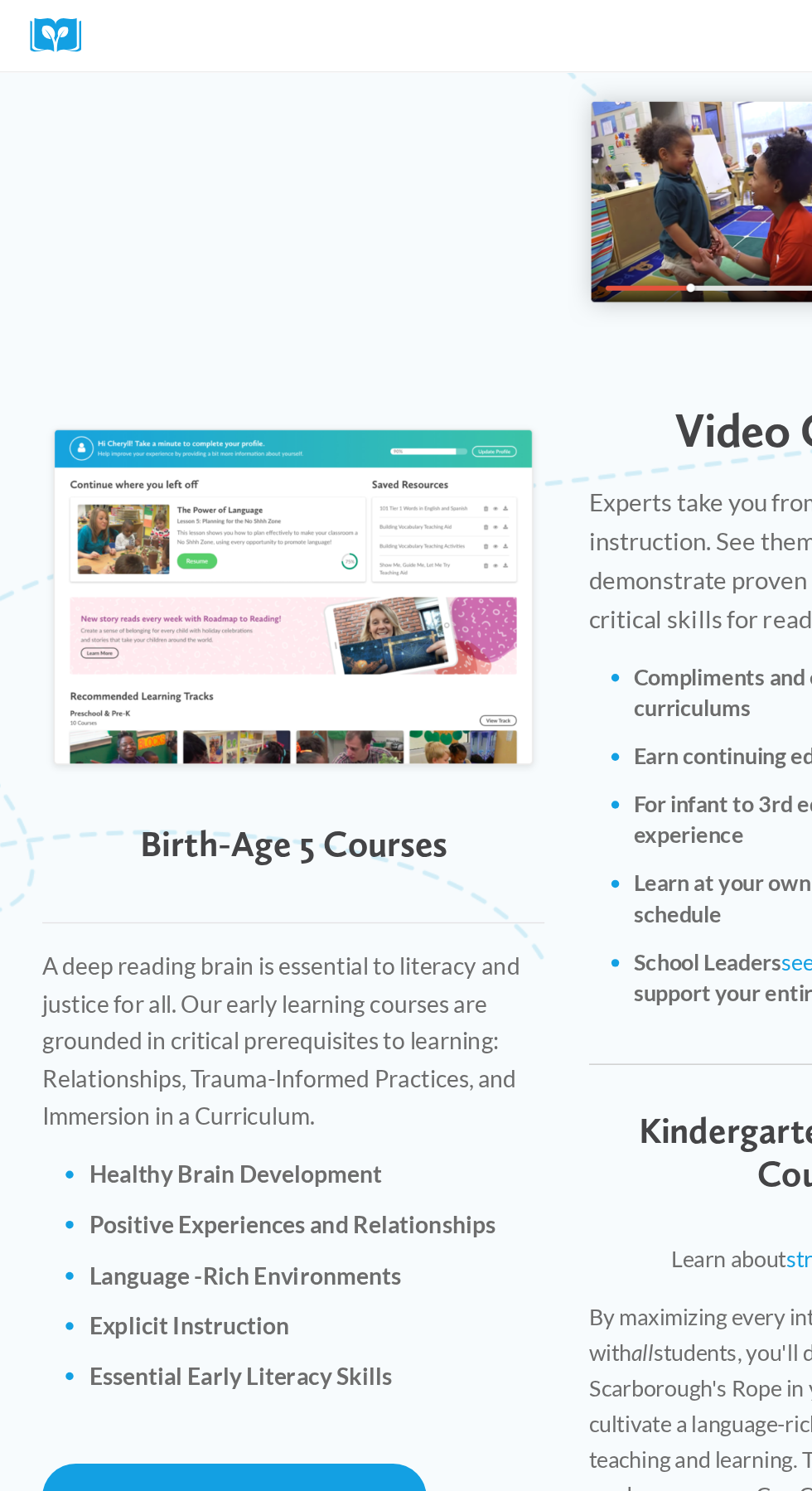 scroll, scrollTop: 1883, scrollLeft: 0, axis: vertical 